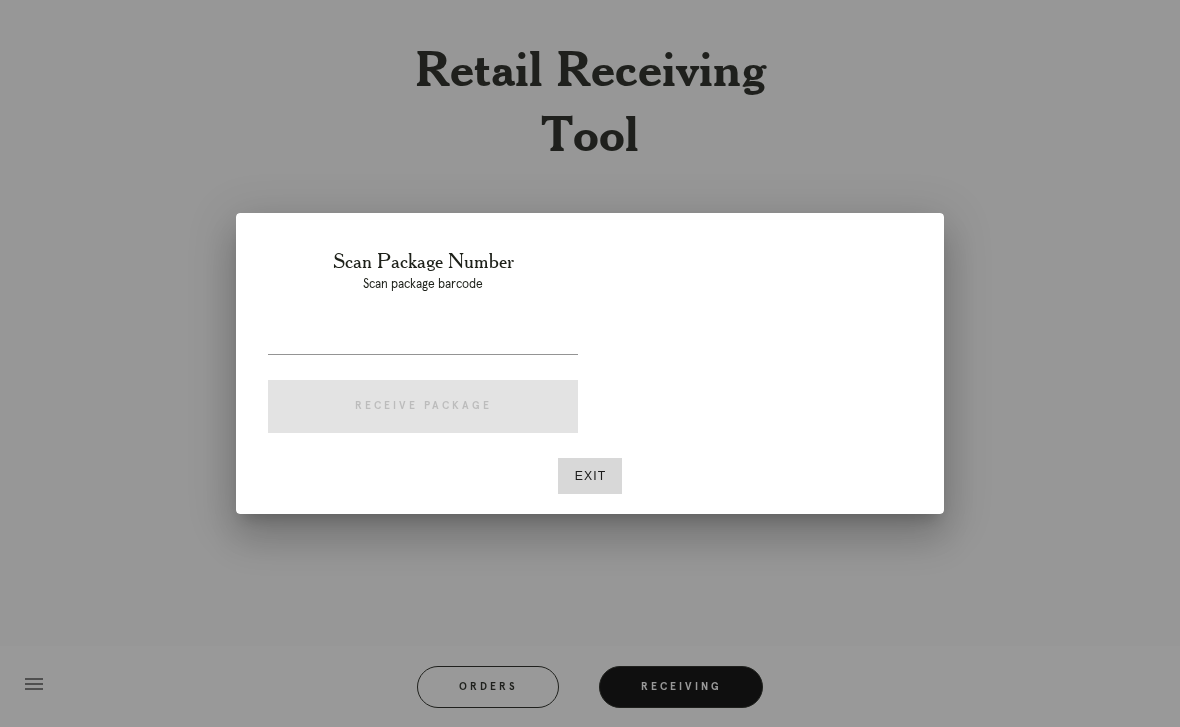 scroll, scrollTop: 0, scrollLeft: 0, axis: both 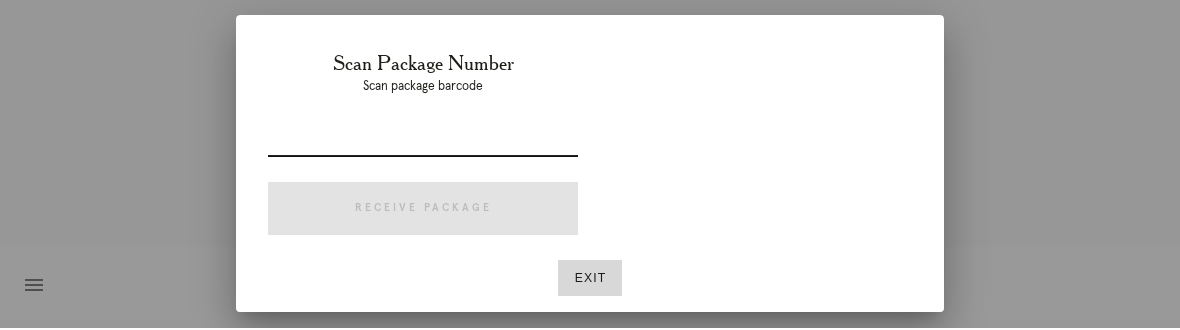 click at bounding box center [590, 165] 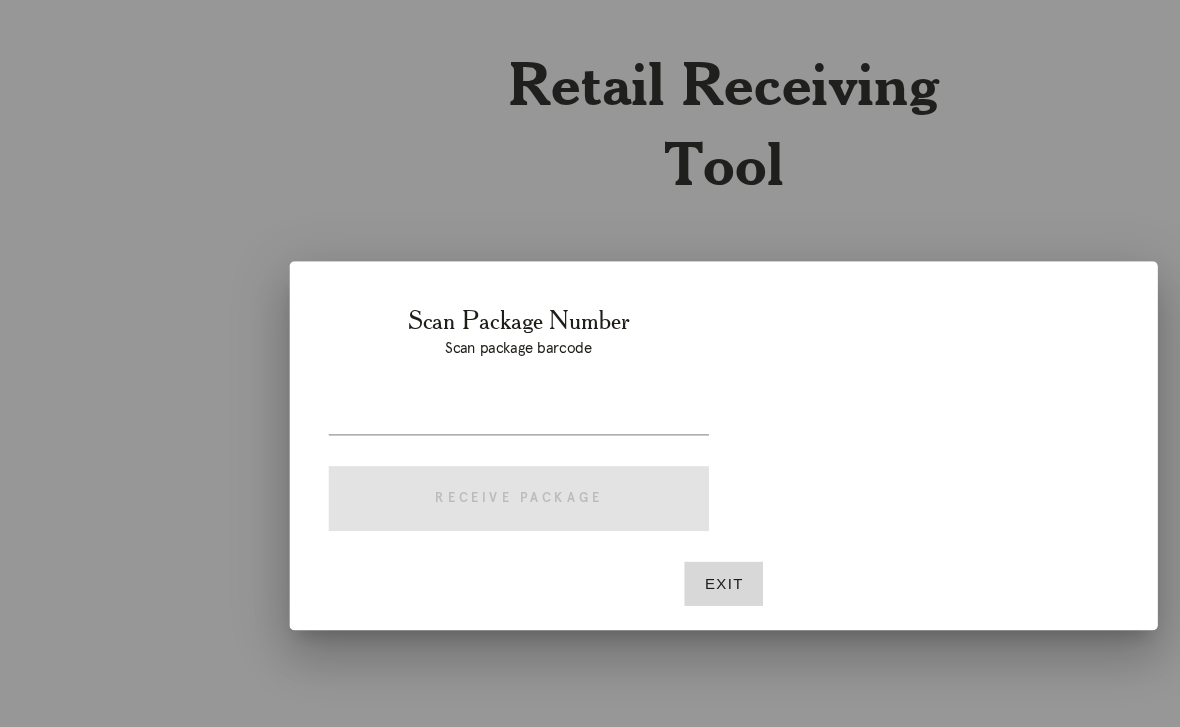 click on "Exit" at bounding box center (590, 476) 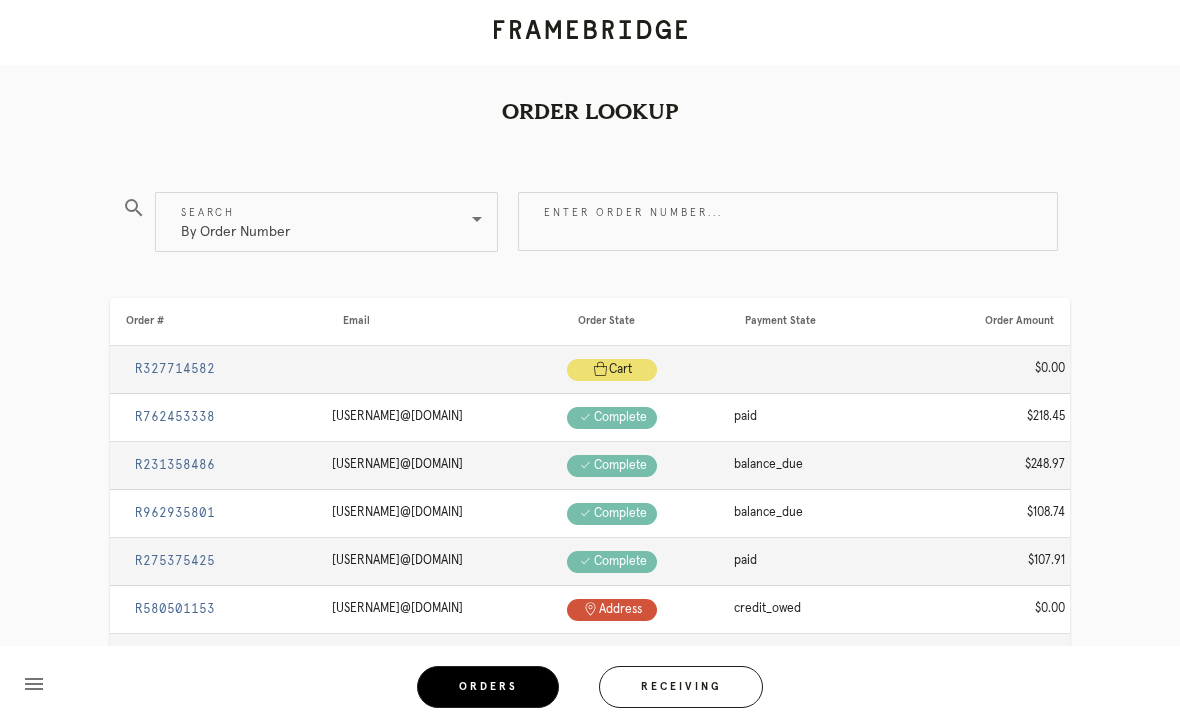 click on "Orders" at bounding box center (488, 687) 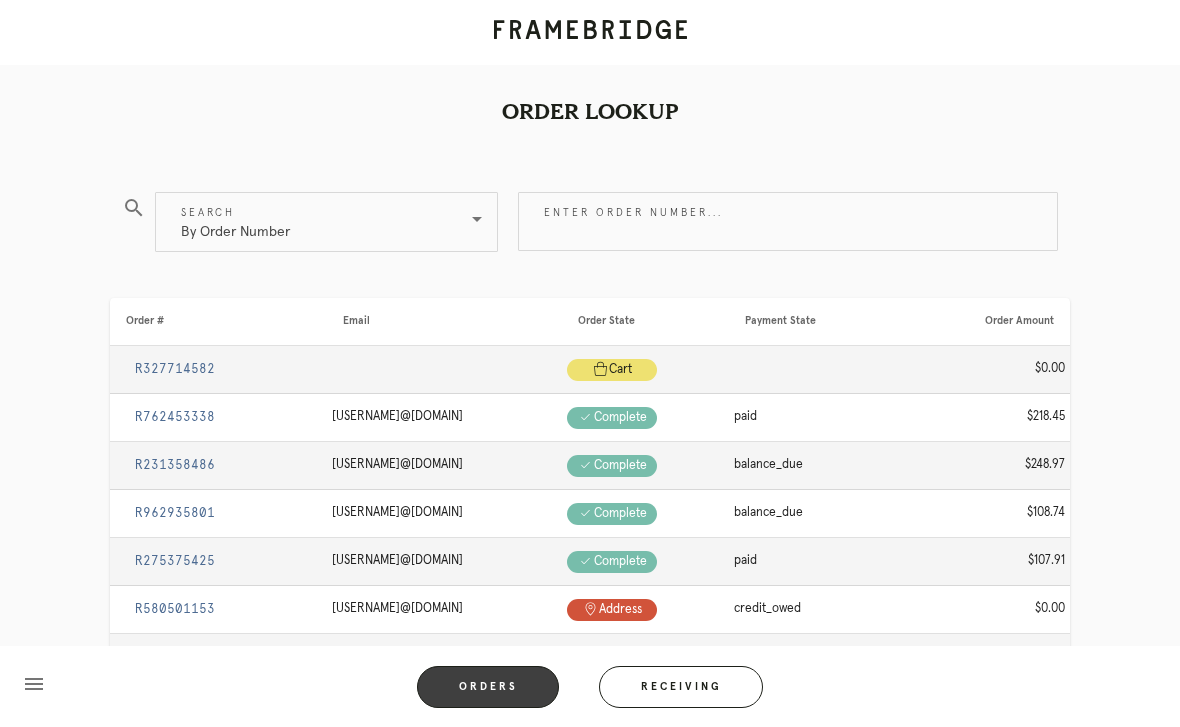 click on "Receiving" at bounding box center [681, 687] 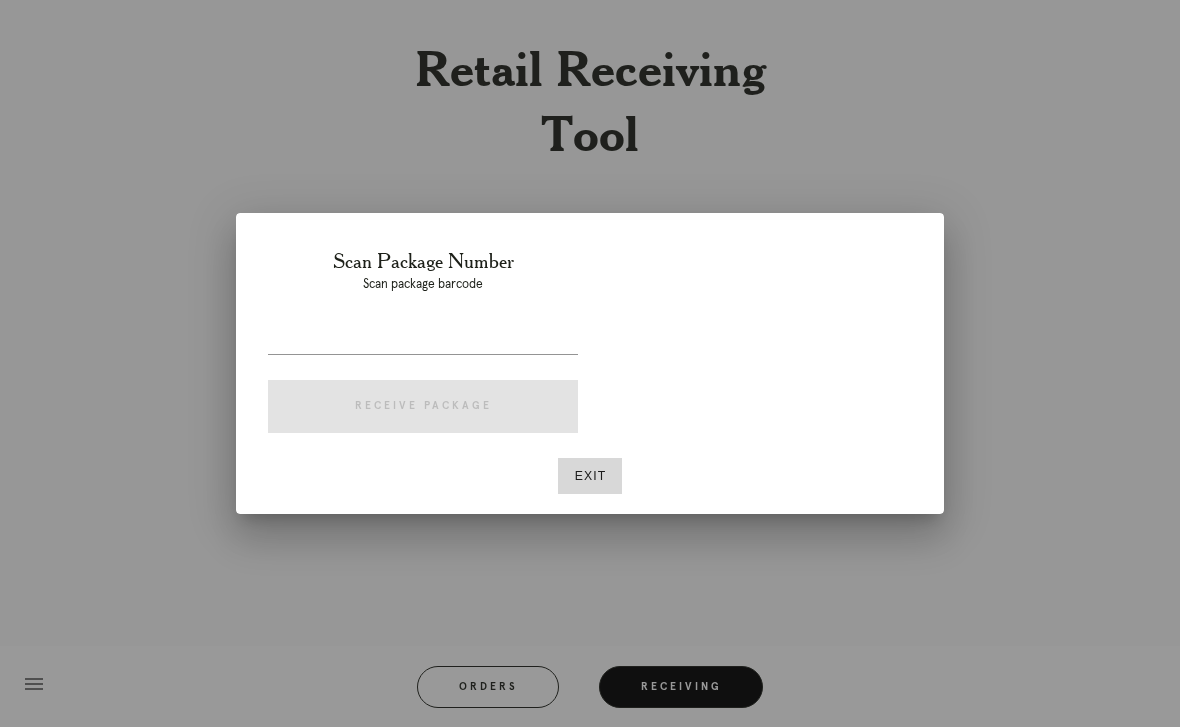 click at bounding box center [423, 338] 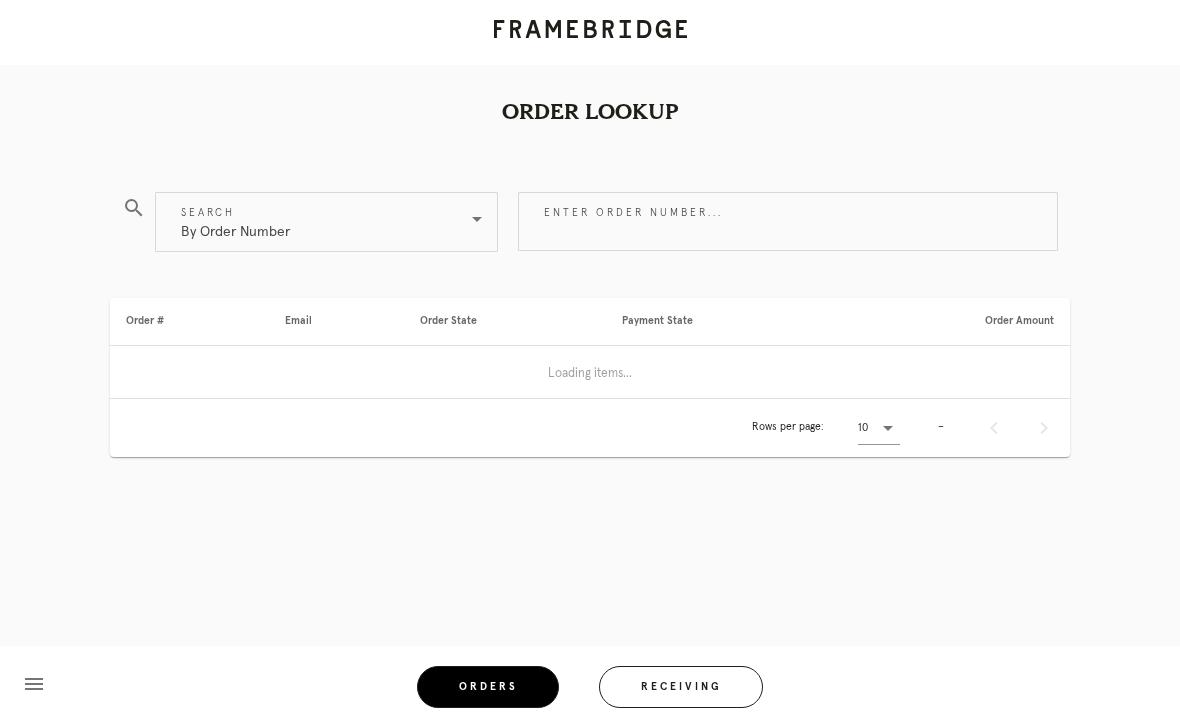 scroll, scrollTop: 0, scrollLeft: 0, axis: both 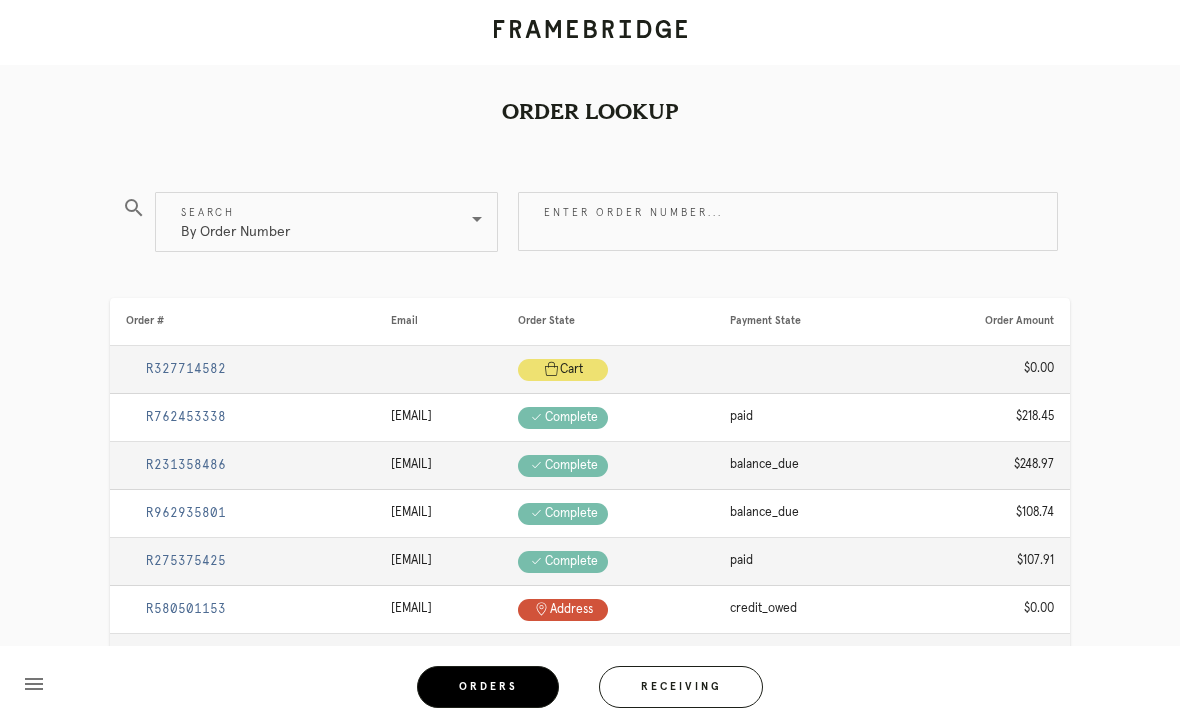 click on "Receiving" at bounding box center (681, 687) 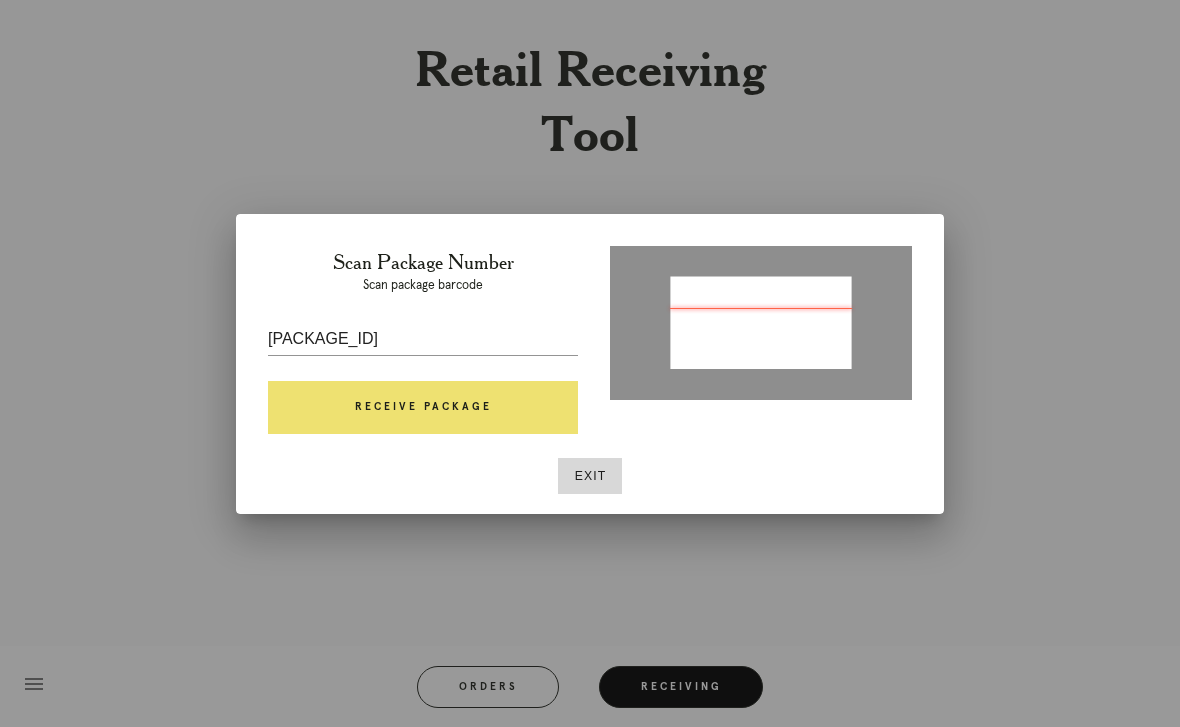 click on "Receive Package" at bounding box center (423, 408) 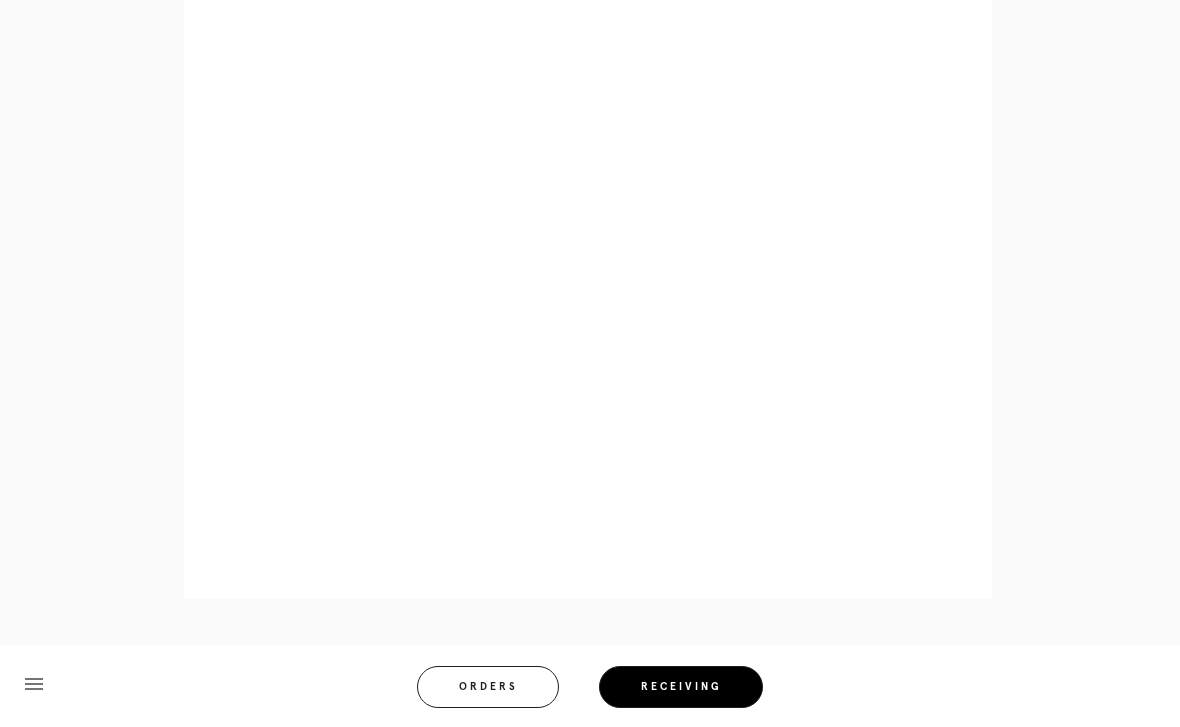 scroll, scrollTop: 877, scrollLeft: 0, axis: vertical 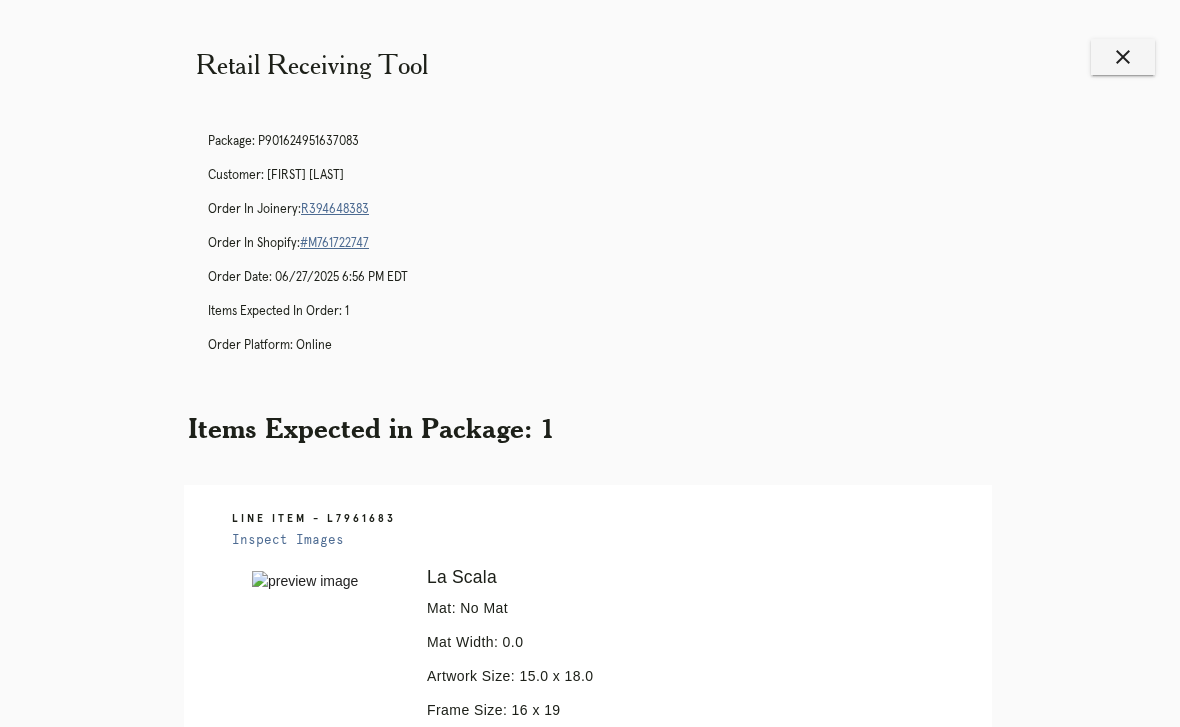 click on "Retail Receiving Tool   close   Package: P901624951637083   Customer: [FIRST] [LAST]
Order in Joinery:
R394648383
Order in Shopify:
#M761722747
Order Date:
06/27/2025  6:56 PM EDT
Items Expected in Order: 1   Order Platform: online     Items Expected in Package:  1
Line Item - L7961683
Inspect Images
Error retreiving frame spec #9671228
La Scala
Mat: No Mat
Mat Width: 0.0
Artwork Size:
15.0
x
18.0
Frame Size:
16
x
19
Conveyance: shipped
Hanging Hardware: Wire, 2-Hole Hanger, Large Sticker
Ready for Pickup
menu
Orders
Receiving
Logged in as:   [EMAIL]   82nd and Columbus" at bounding box center [590, 570] 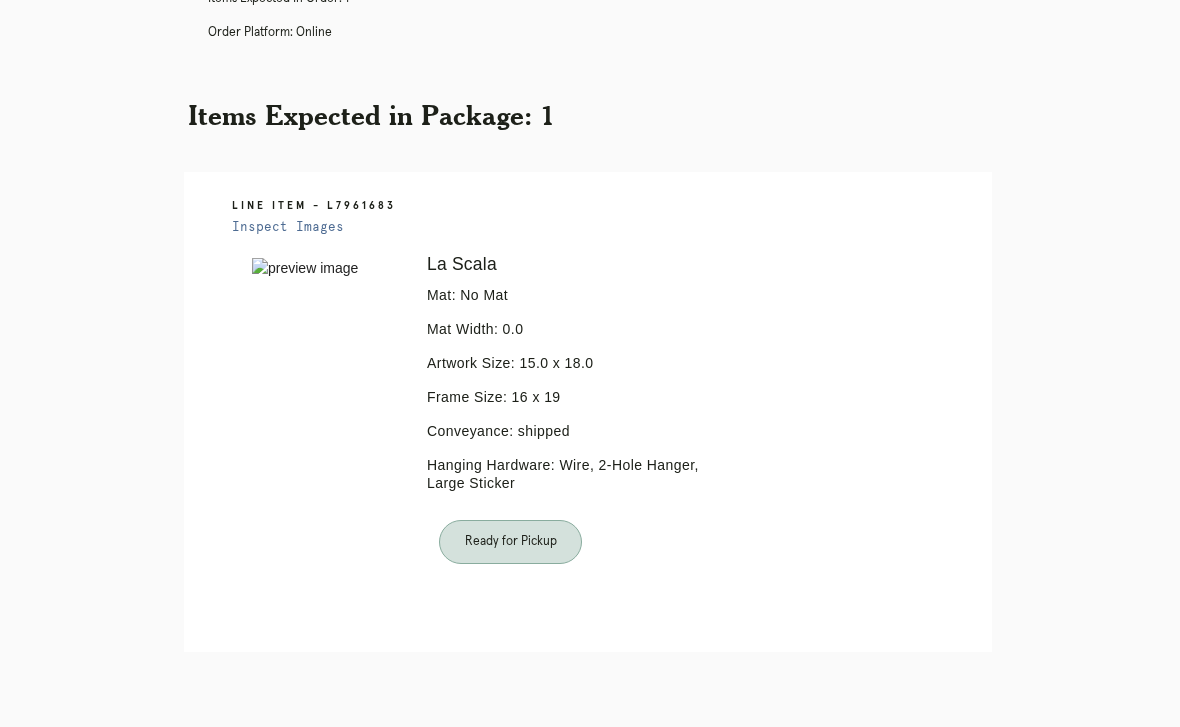 scroll, scrollTop: 341, scrollLeft: 0, axis: vertical 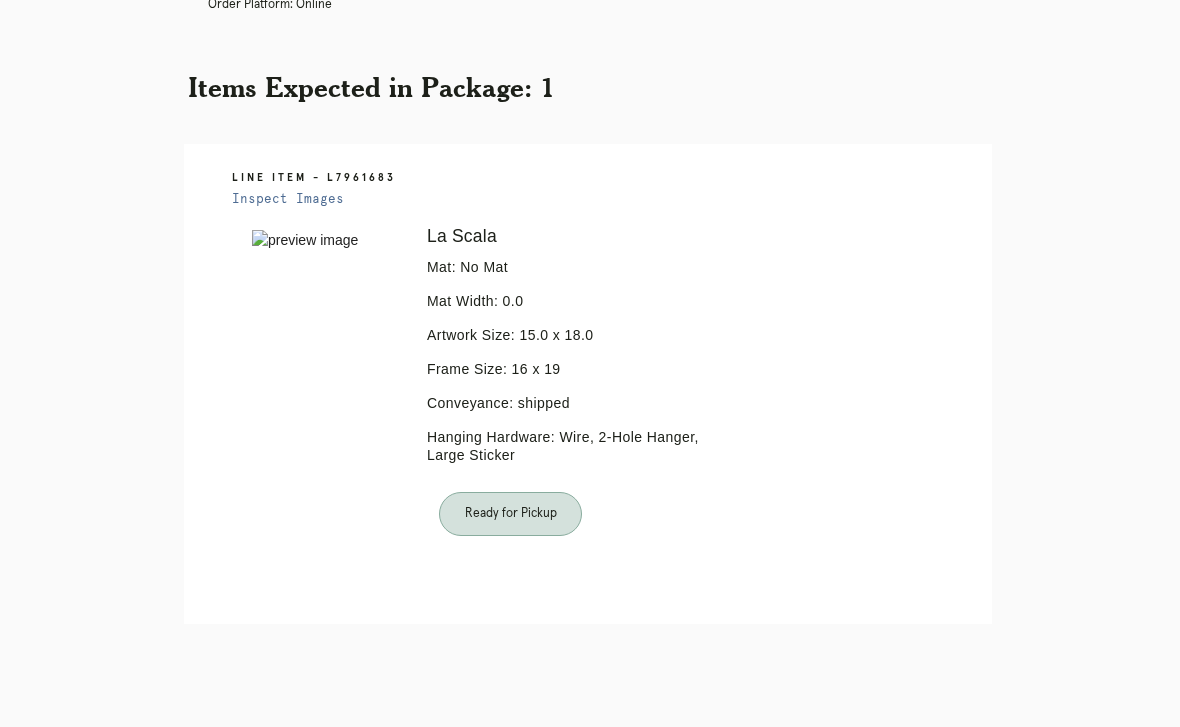 click on "Orders" at bounding box center (501, 752) 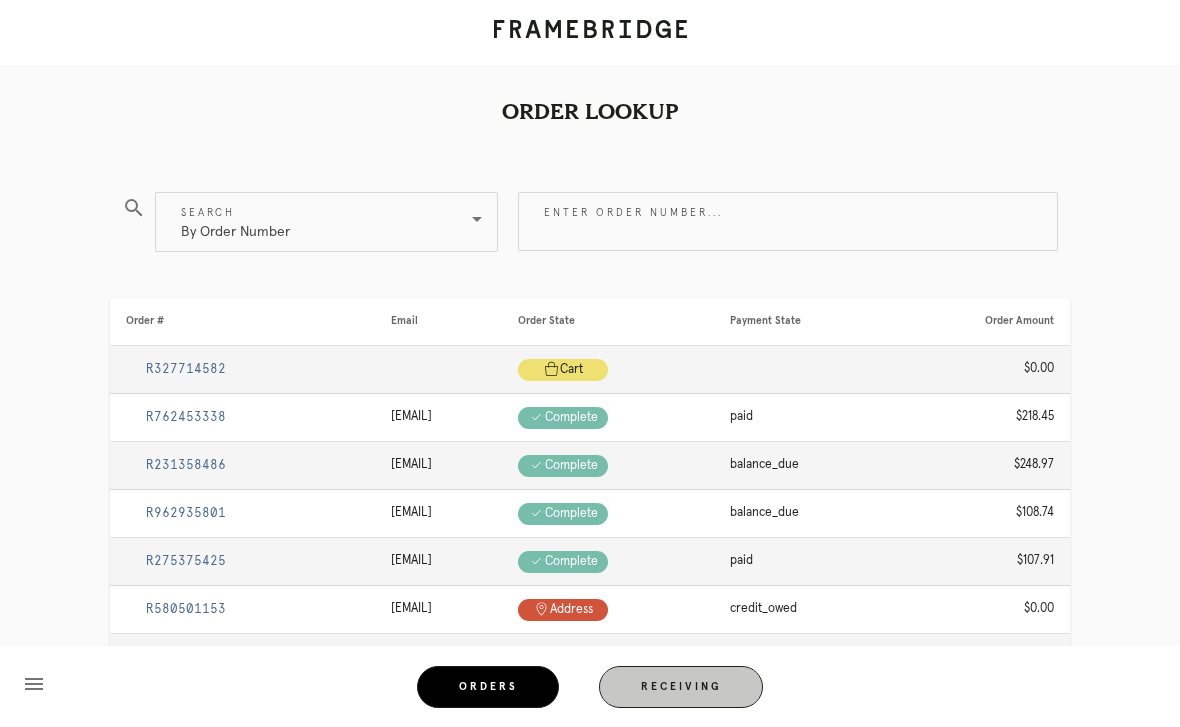 click on "Receiving" at bounding box center [681, 687] 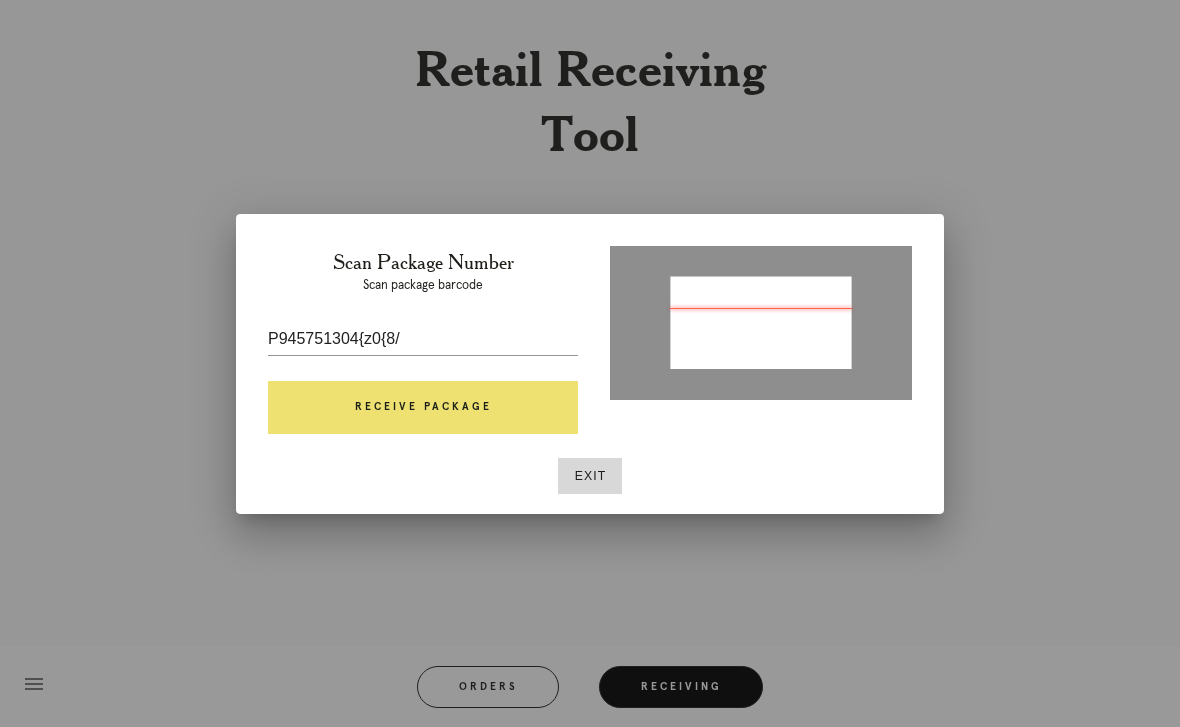 click on "Receive Package" at bounding box center (423, 408) 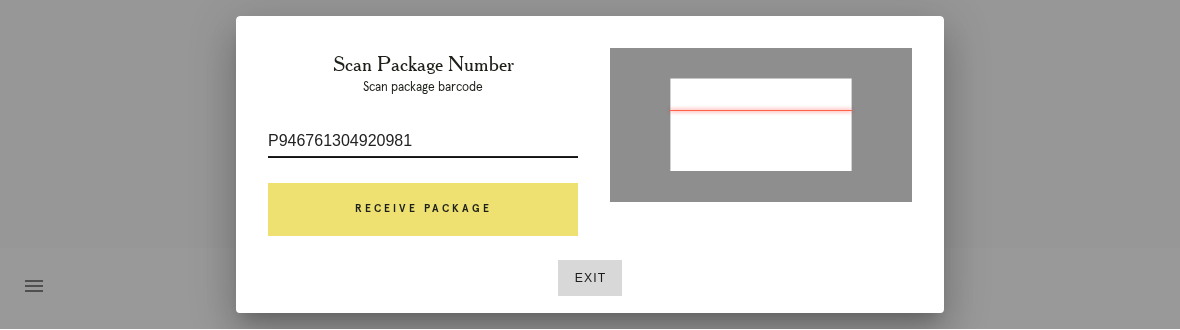 click on "Receive Package" at bounding box center (423, 211) 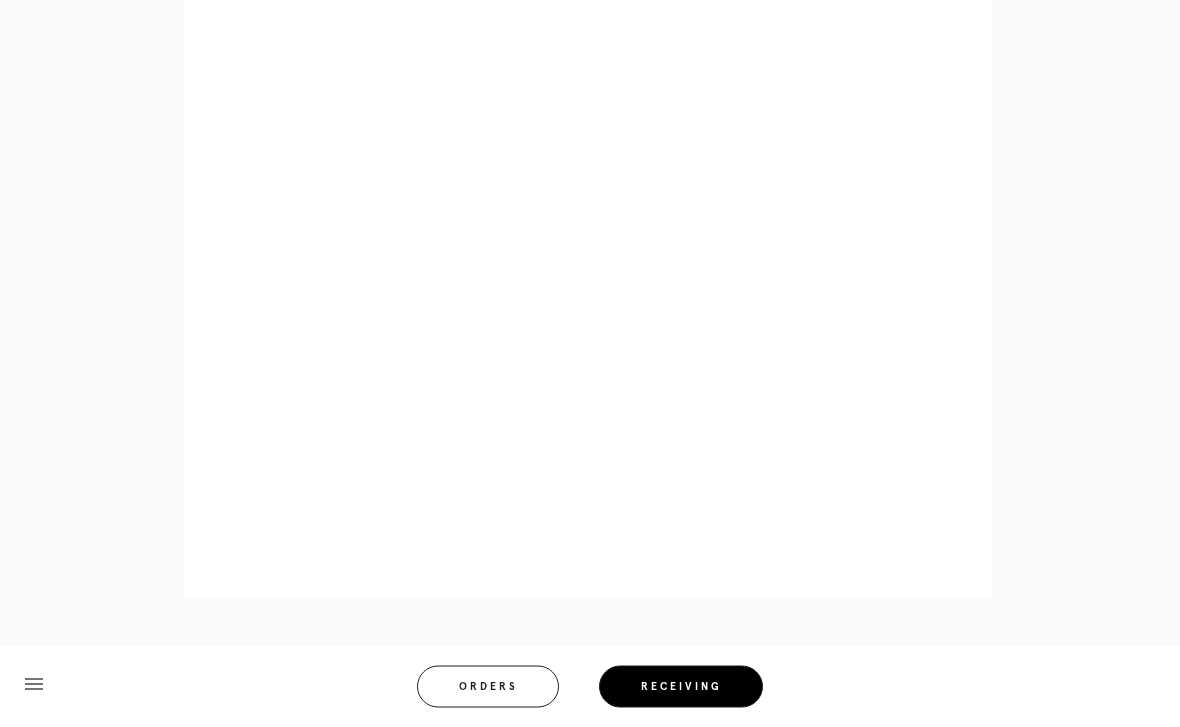 scroll, scrollTop: 988, scrollLeft: 0, axis: vertical 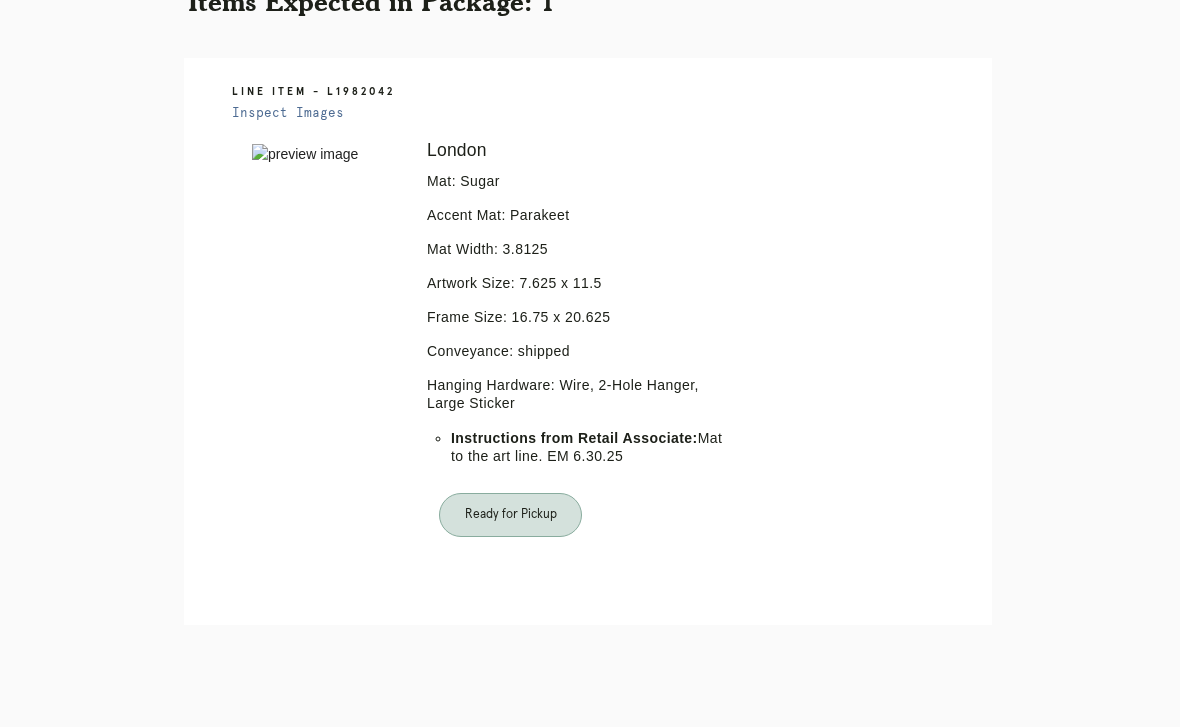 click on "Orders" at bounding box center (501, 753) 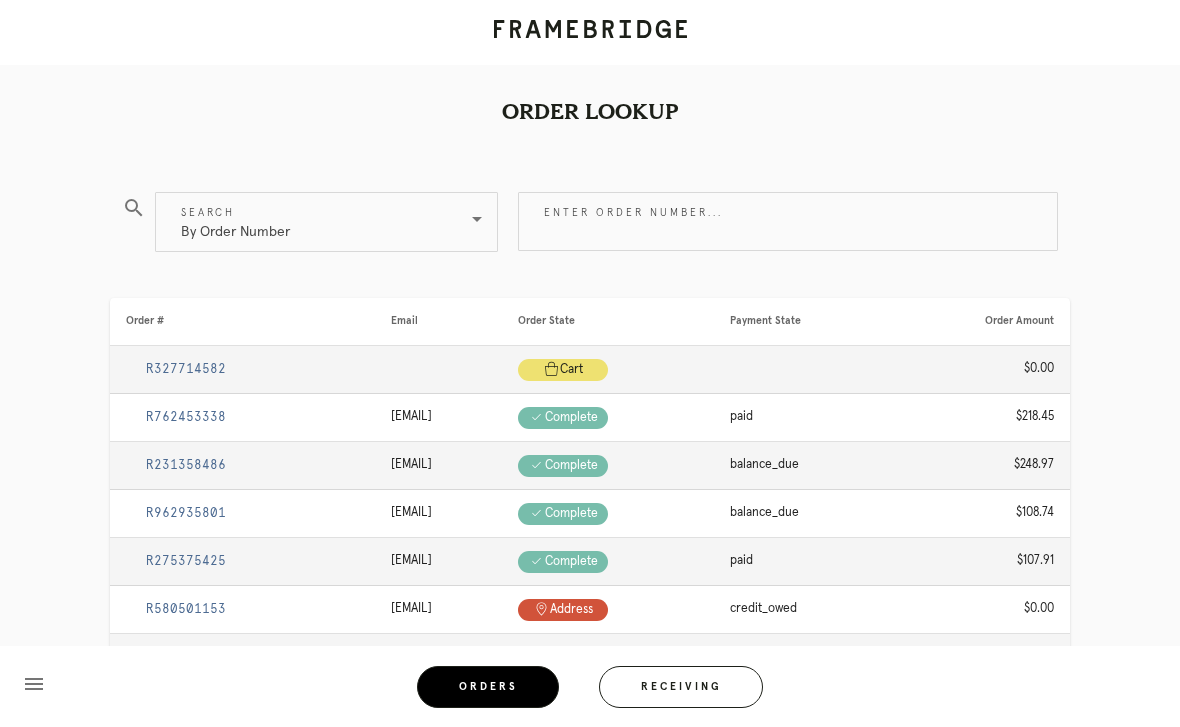 click on "Receiving" at bounding box center [681, 687] 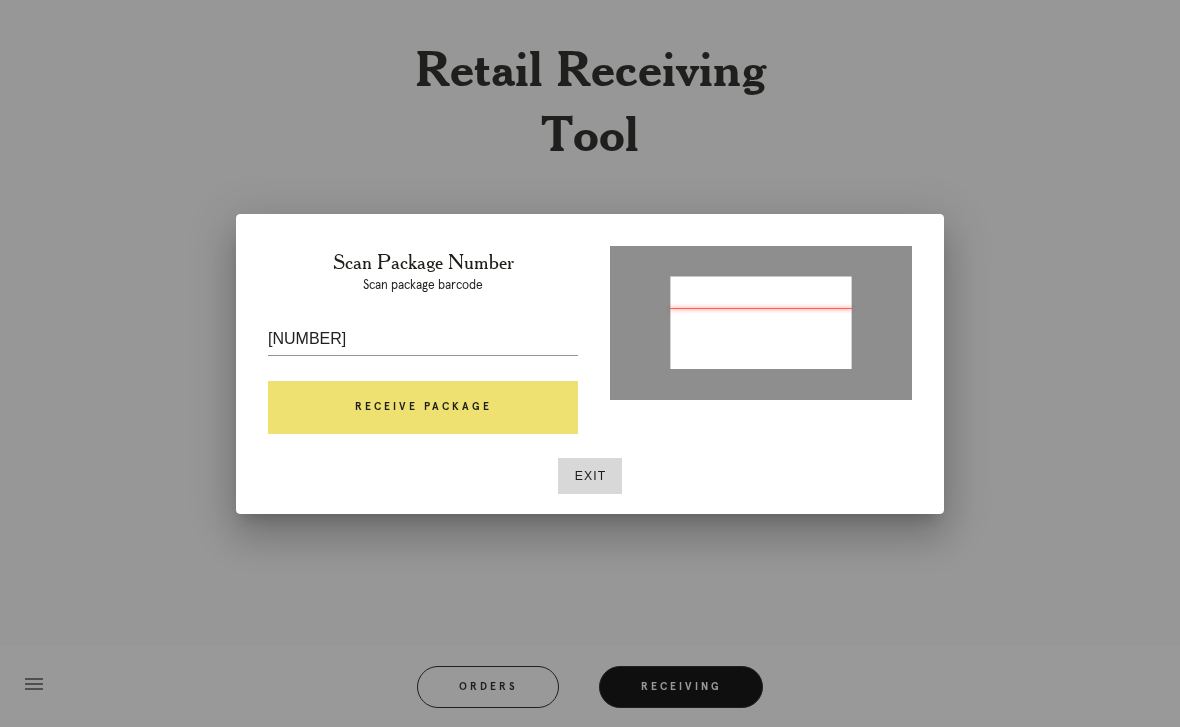 click on "Receive Package" at bounding box center (423, 408) 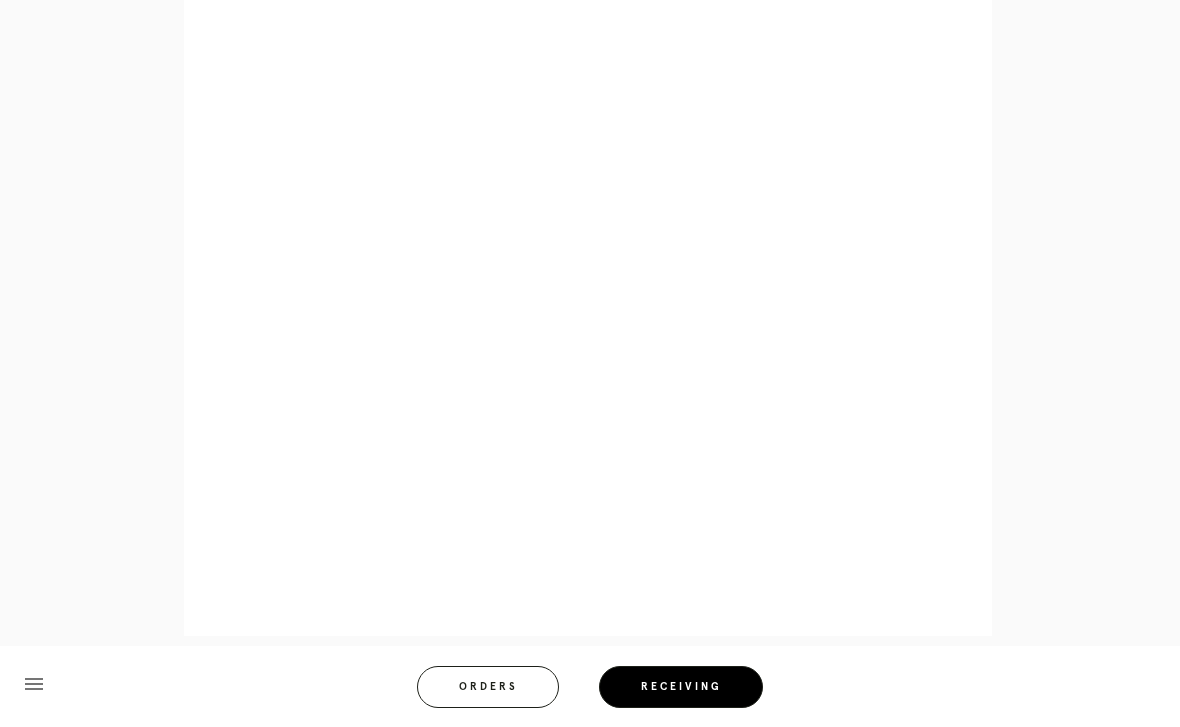 scroll, scrollTop: 963, scrollLeft: 0, axis: vertical 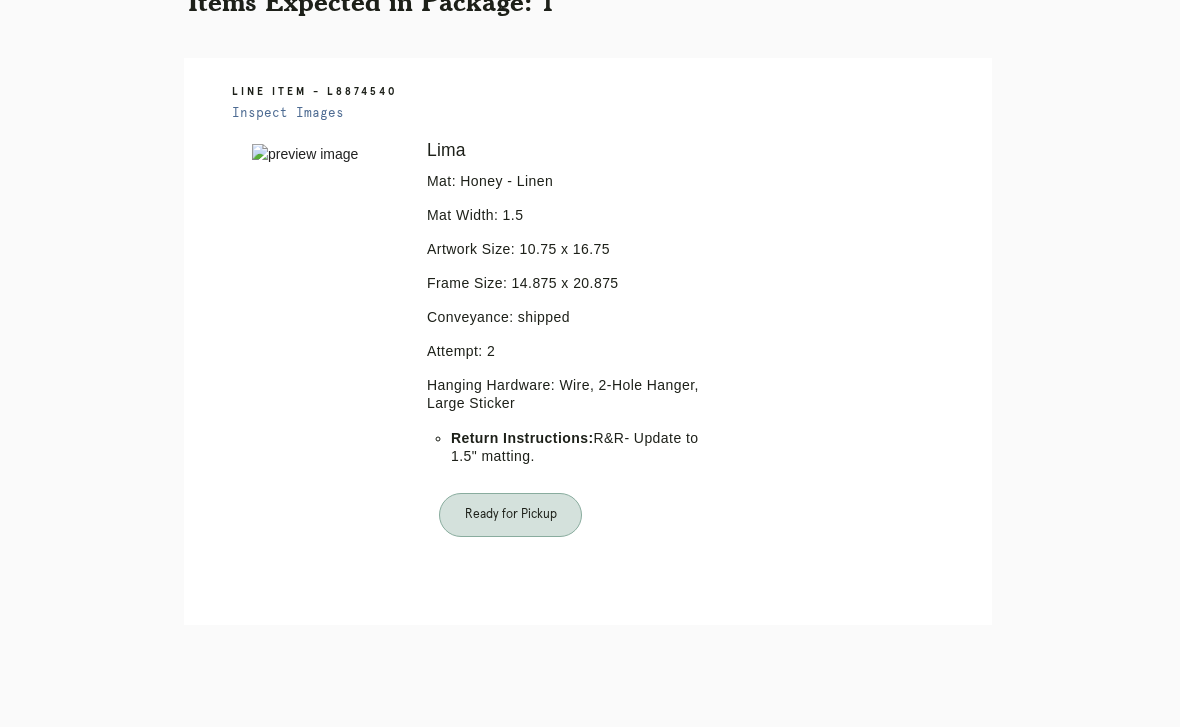 click on "Orders" at bounding box center (501, 753) 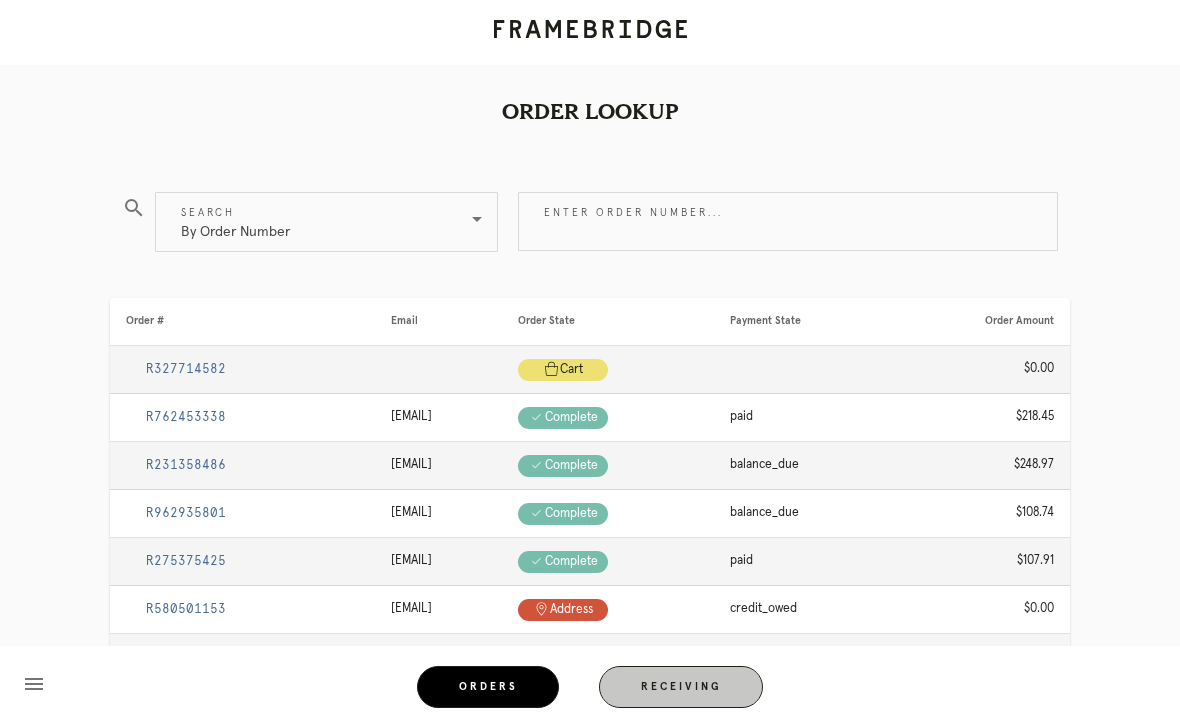 click on "Receiving" at bounding box center [681, 687] 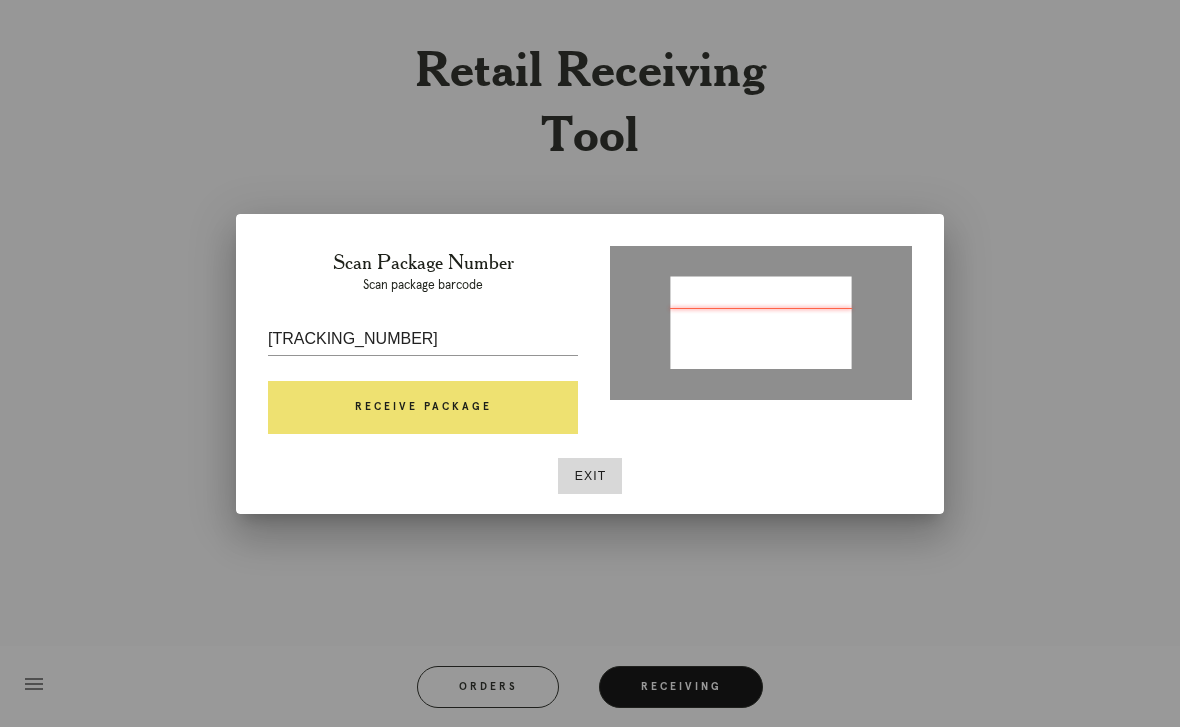 click on "Receive Package" at bounding box center [423, 408] 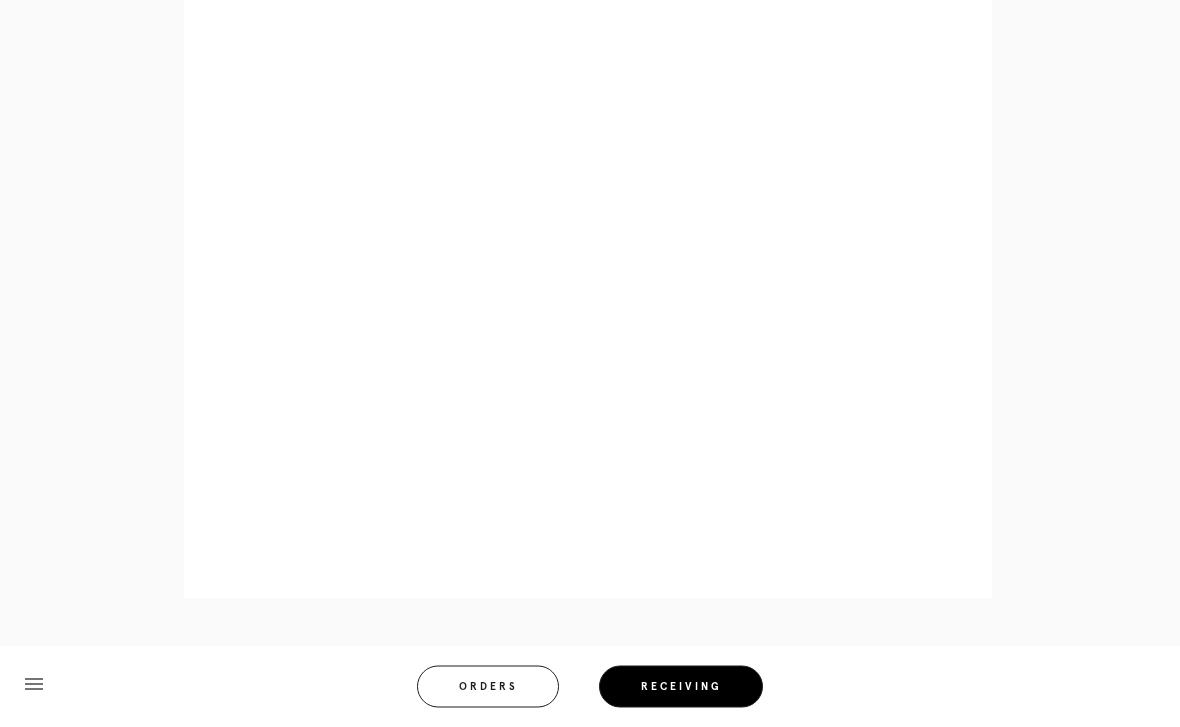 scroll, scrollTop: 877, scrollLeft: 0, axis: vertical 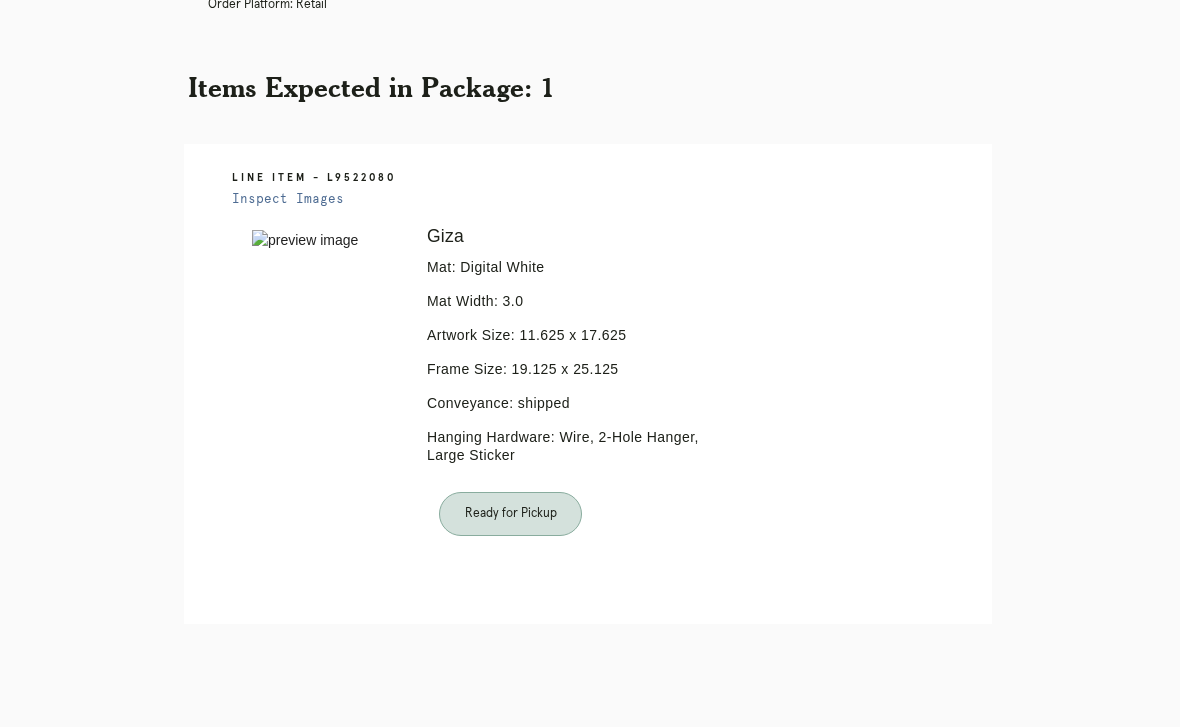 click on "Orders" at bounding box center (501, 752) 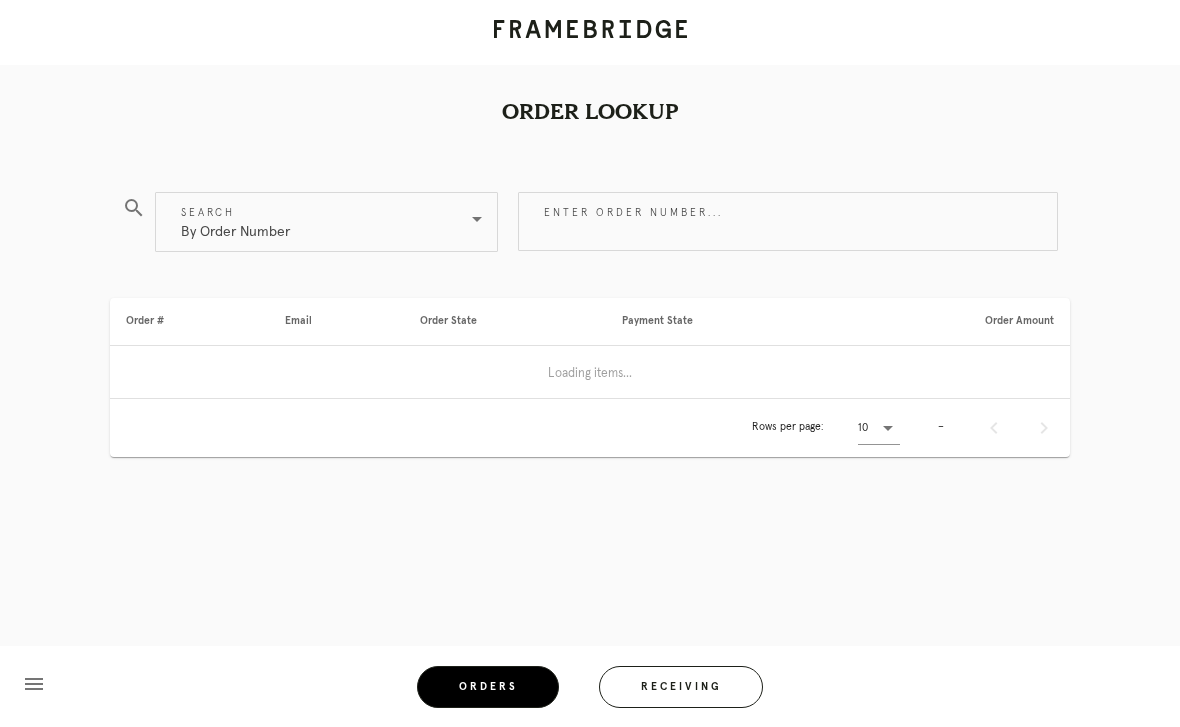scroll, scrollTop: 0, scrollLeft: 0, axis: both 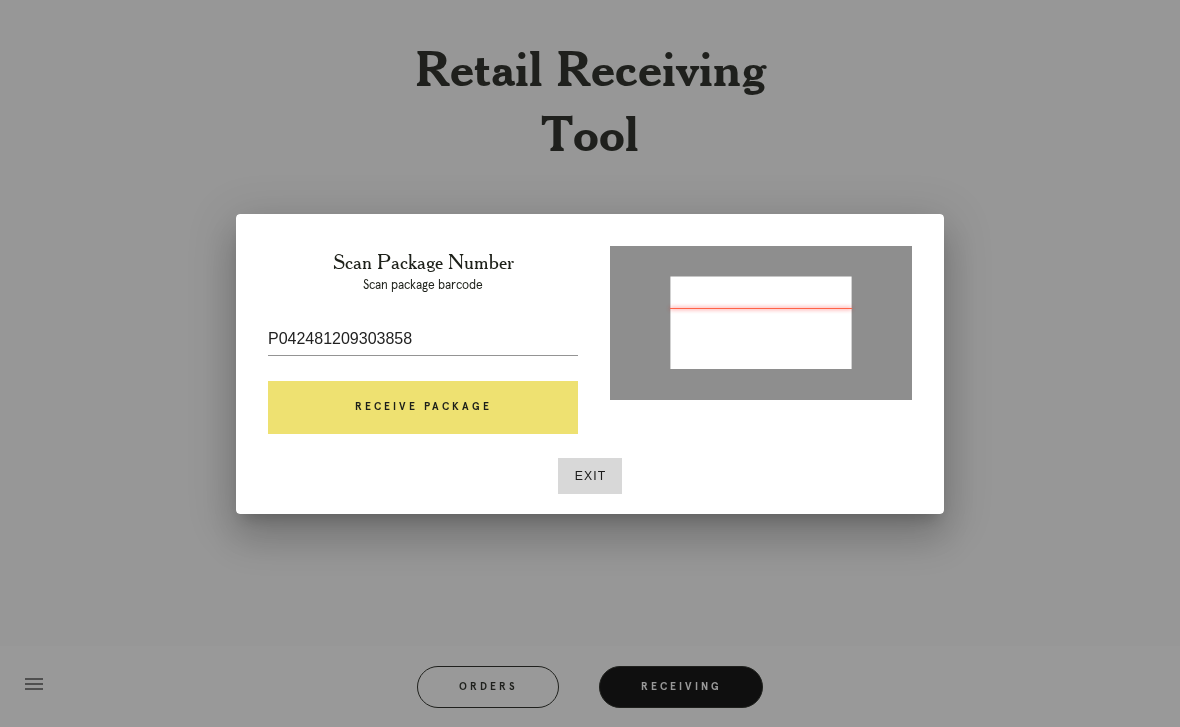 click on "Receive Package" at bounding box center [423, 408] 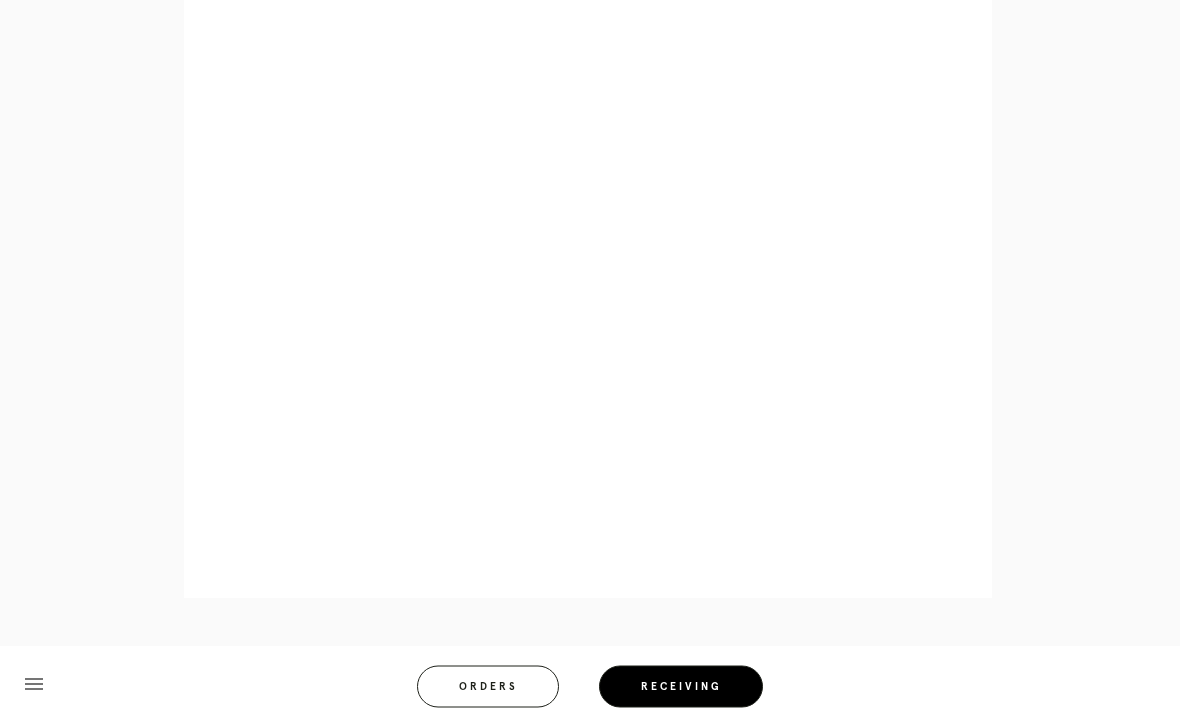 scroll, scrollTop: 911, scrollLeft: 0, axis: vertical 